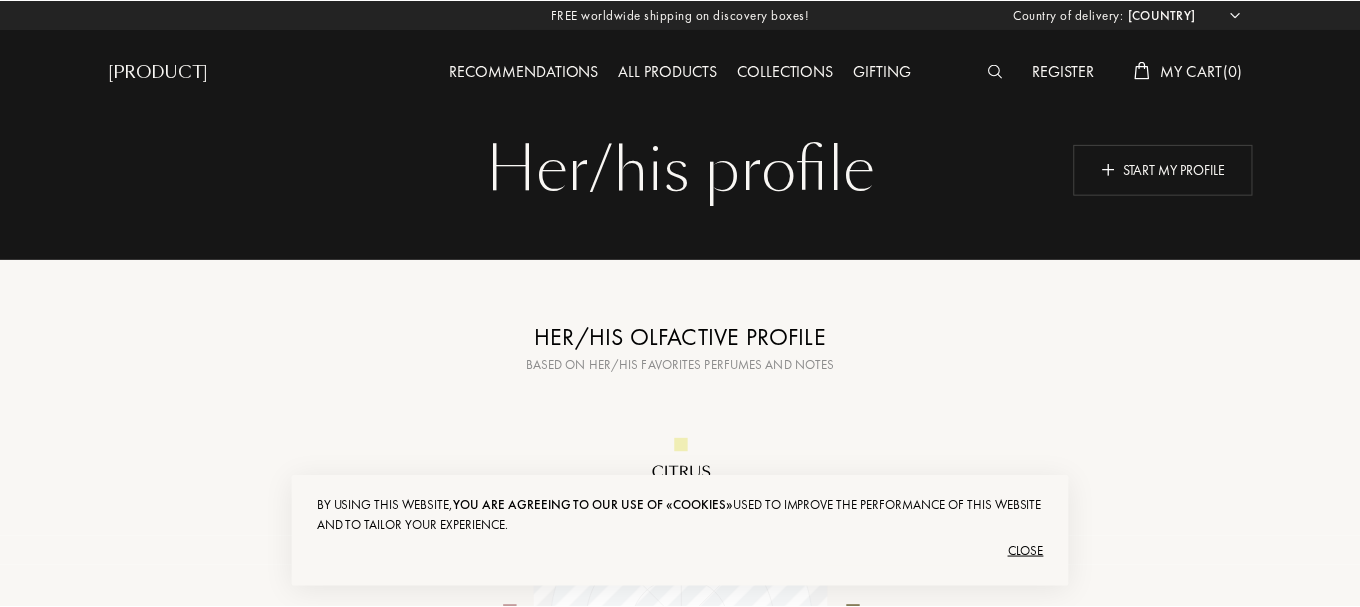 scroll, scrollTop: 0, scrollLeft: 0, axis: both 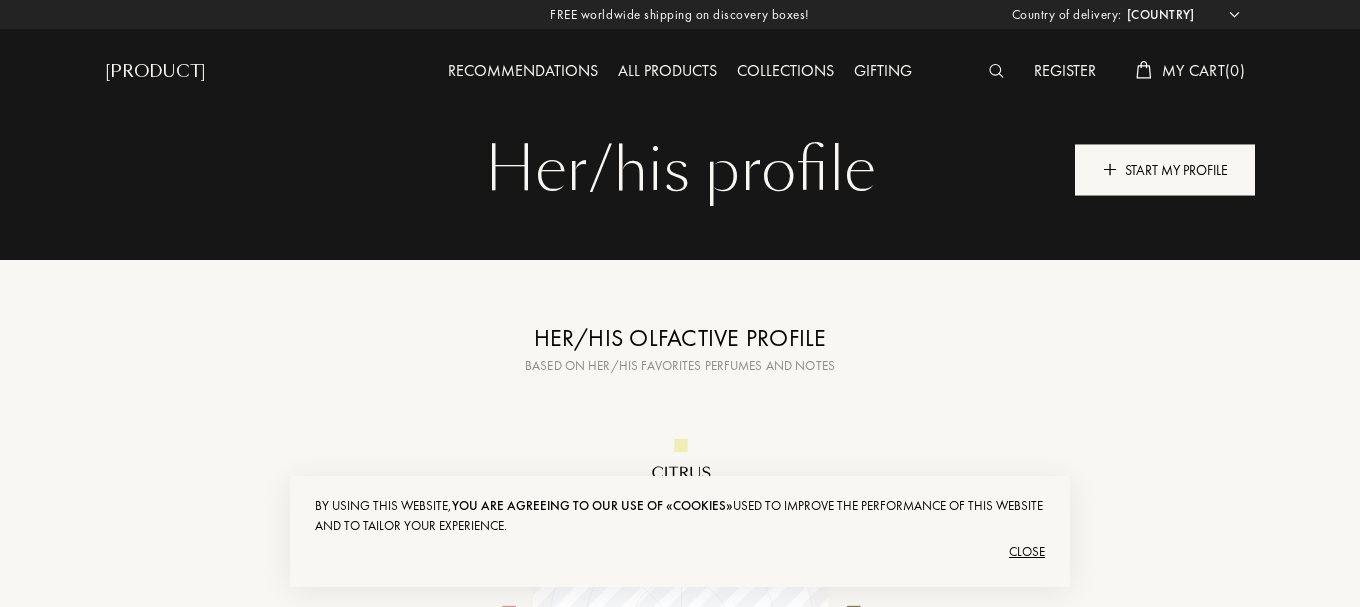 click on "Start my profile" at bounding box center [1165, 169] 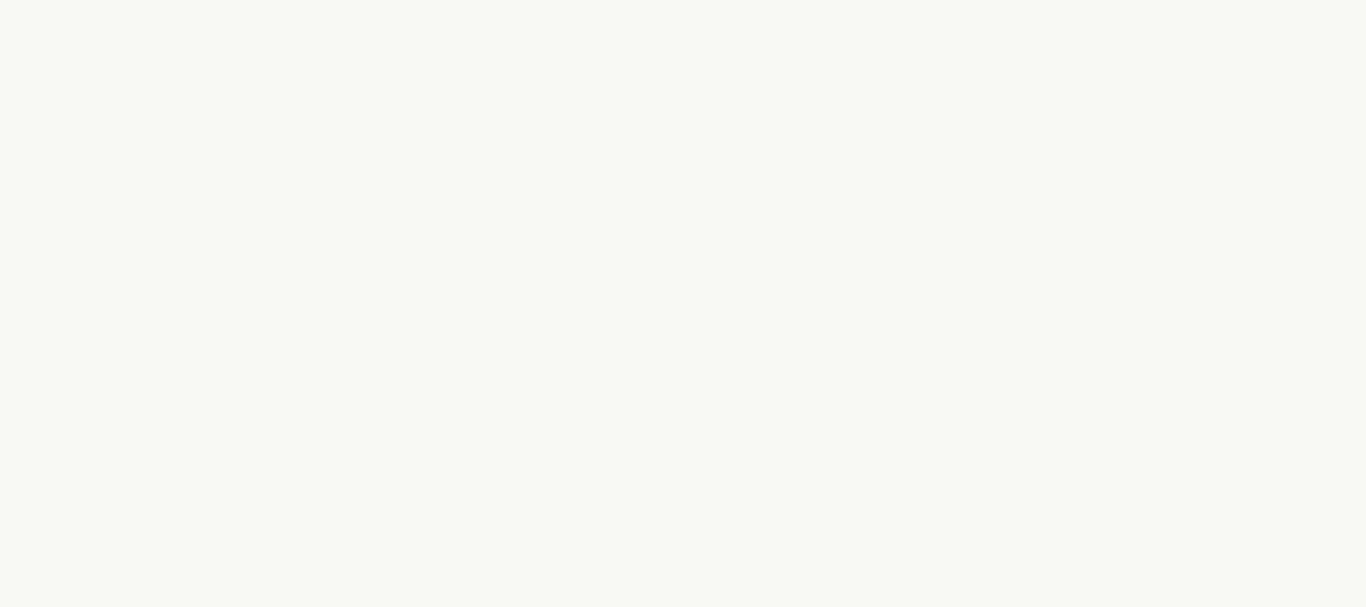 scroll, scrollTop: 0, scrollLeft: 0, axis: both 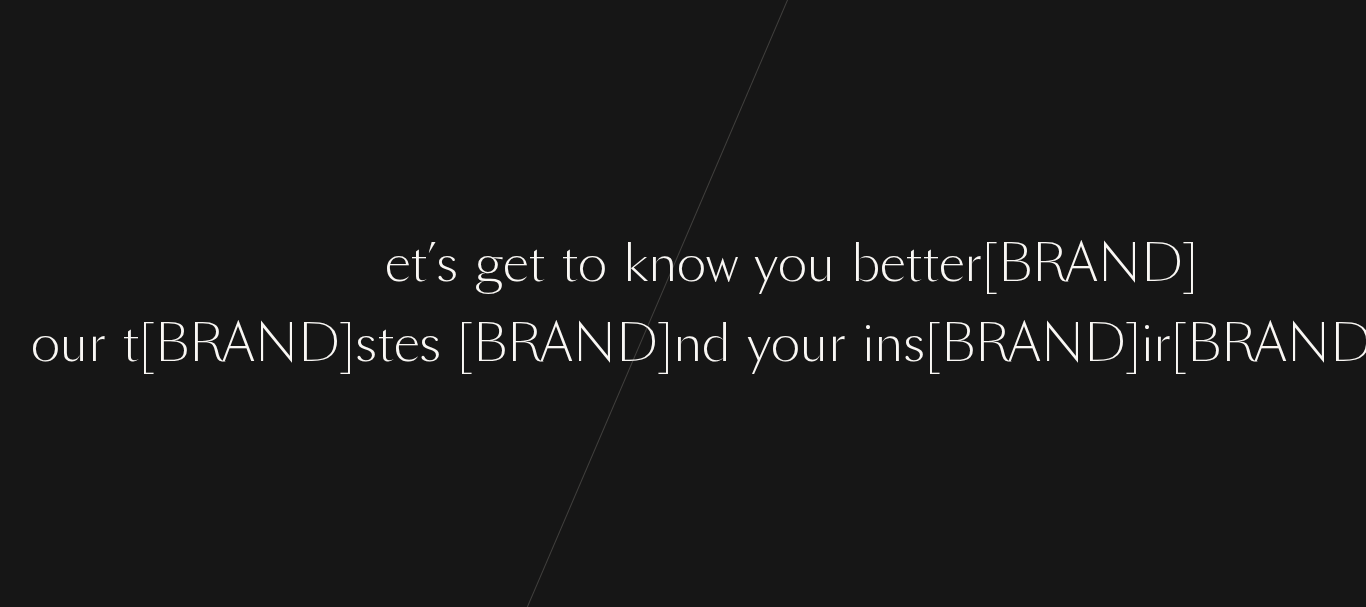 click on "L e t ’ s g e t t o k n o w y o u b e t t e r , Y o u r t a s t e s a n d y o u r i n s p i r a t i o n s . . ." at bounding box center [683, 303] 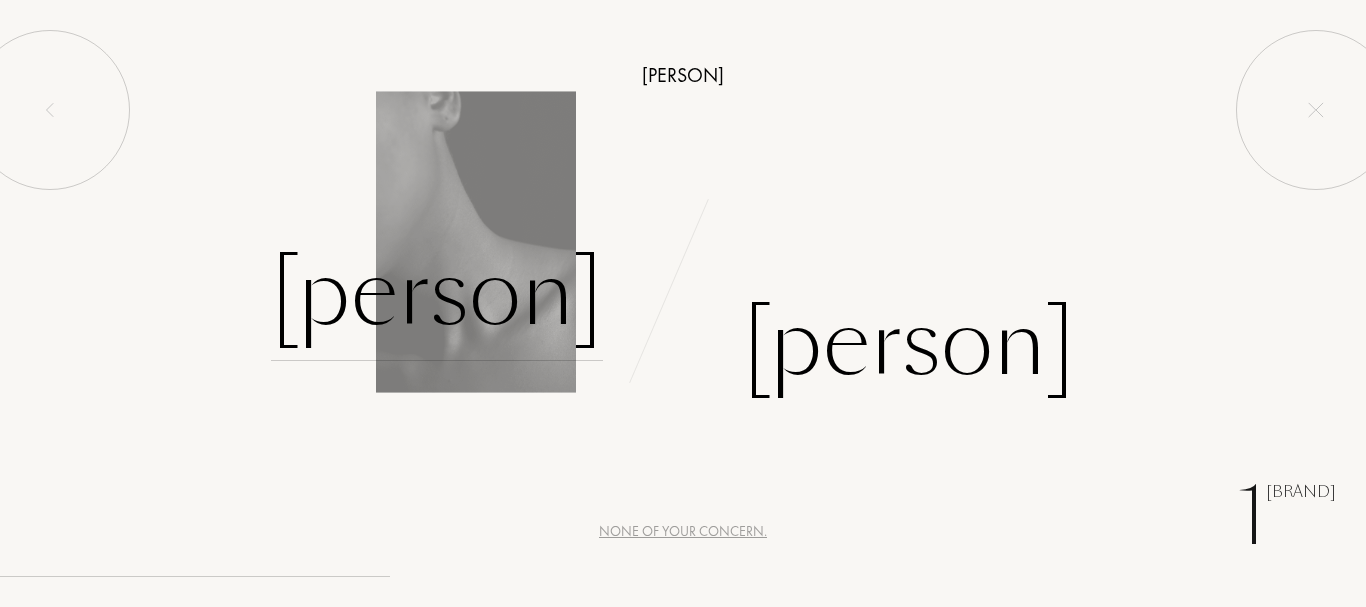 click on "Female" at bounding box center [467, 293] 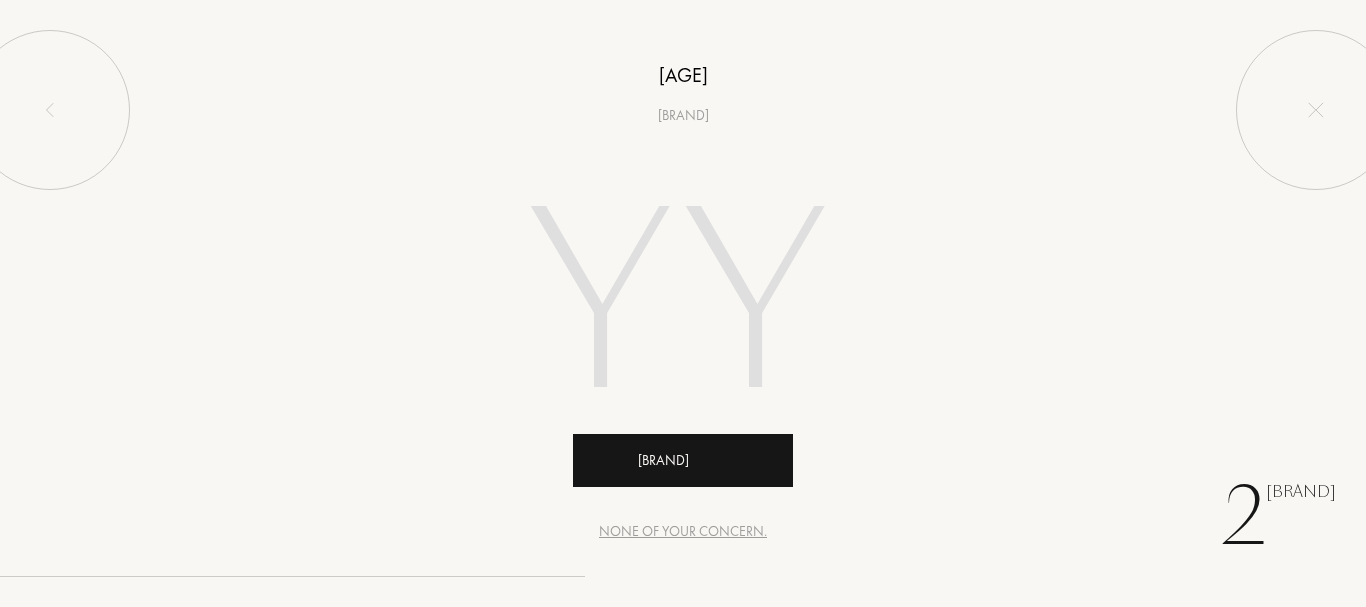 type on "34" 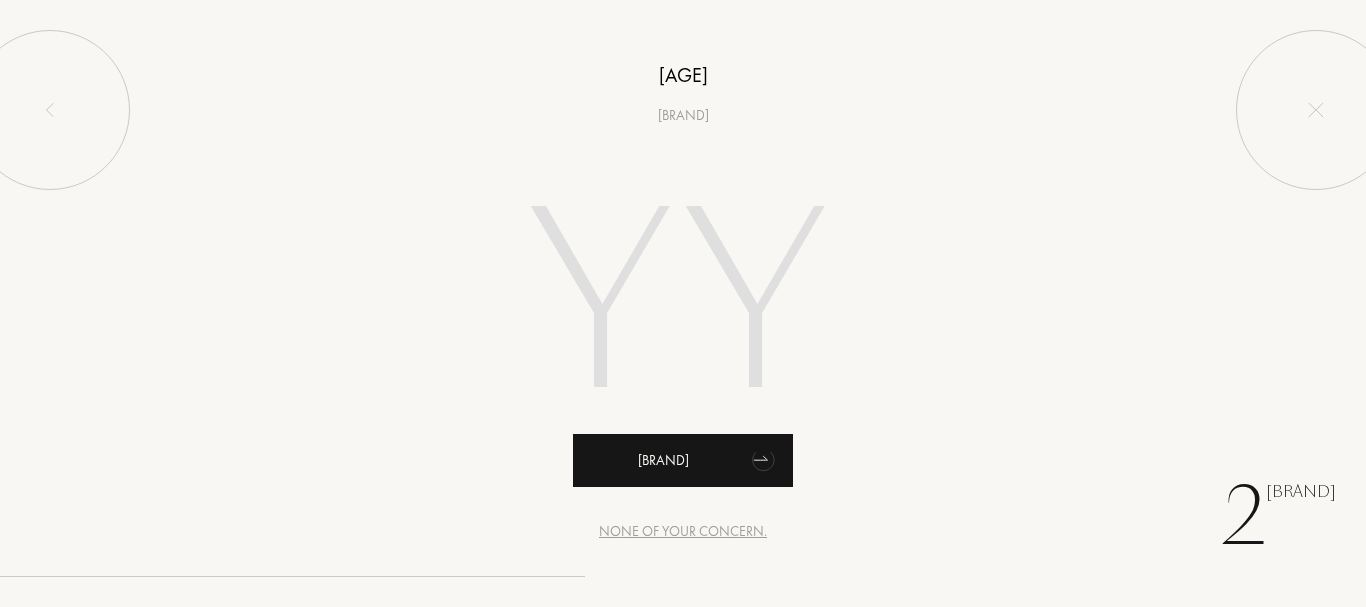 click at bounding box center [764, 459] 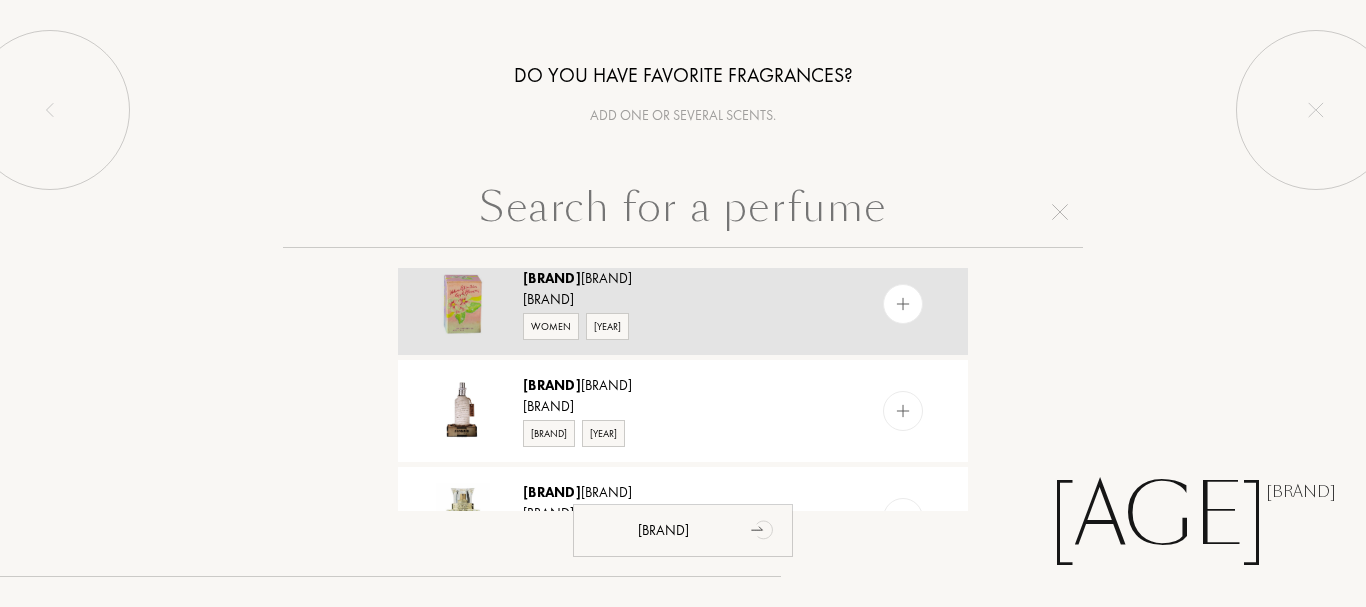 scroll, scrollTop: 0, scrollLeft: 0, axis: both 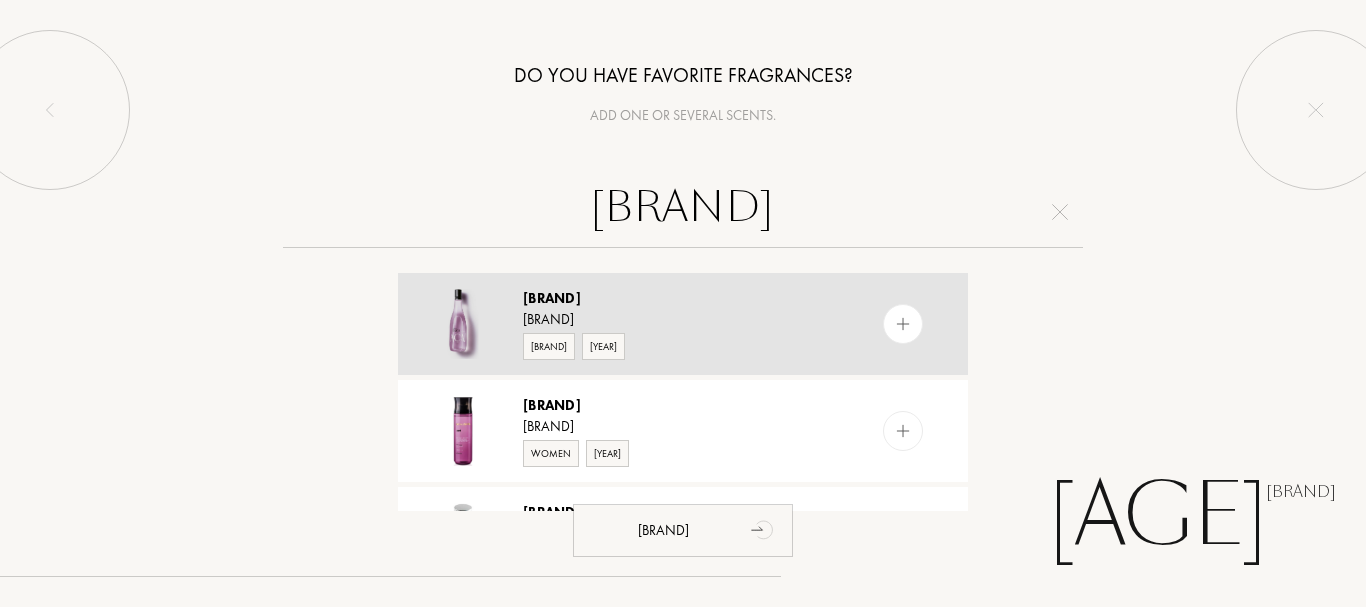 click at bounding box center [903, 324] 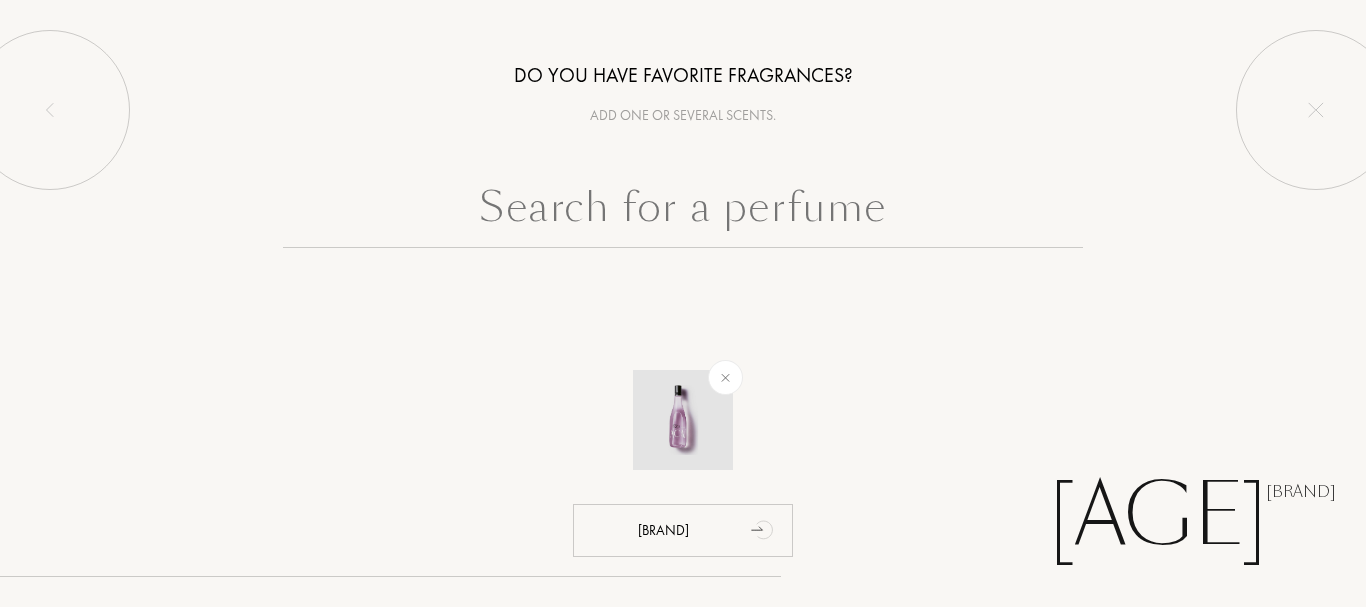 click at bounding box center (725, 377) 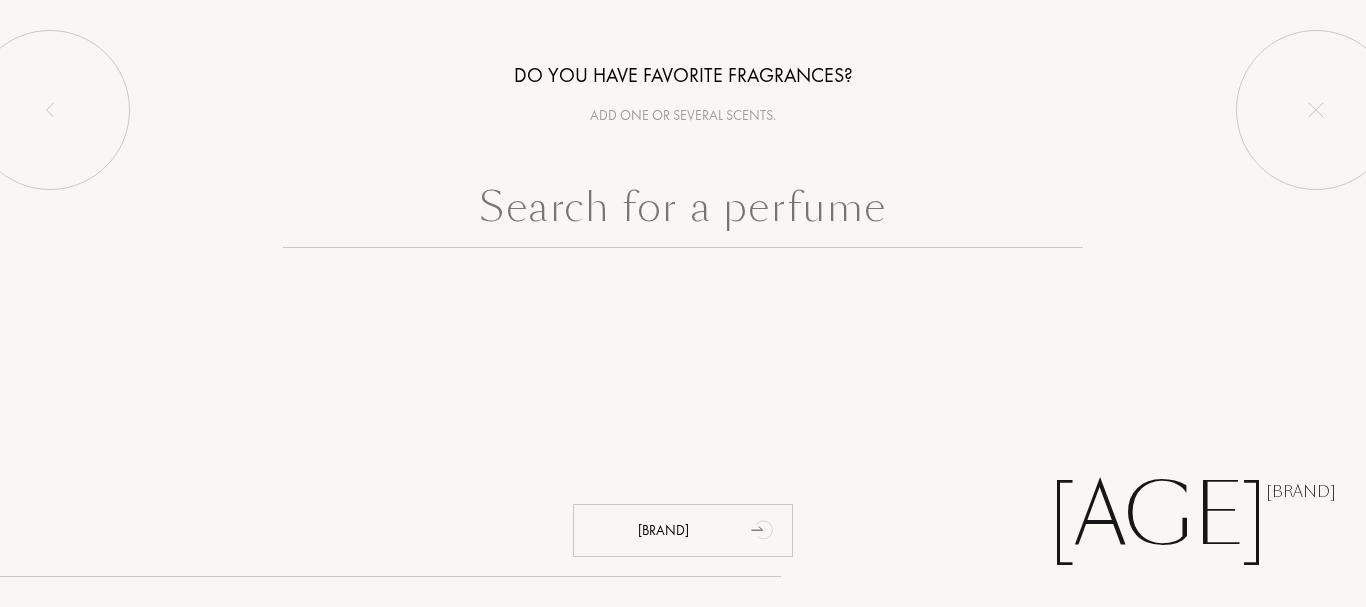click at bounding box center [683, 212] 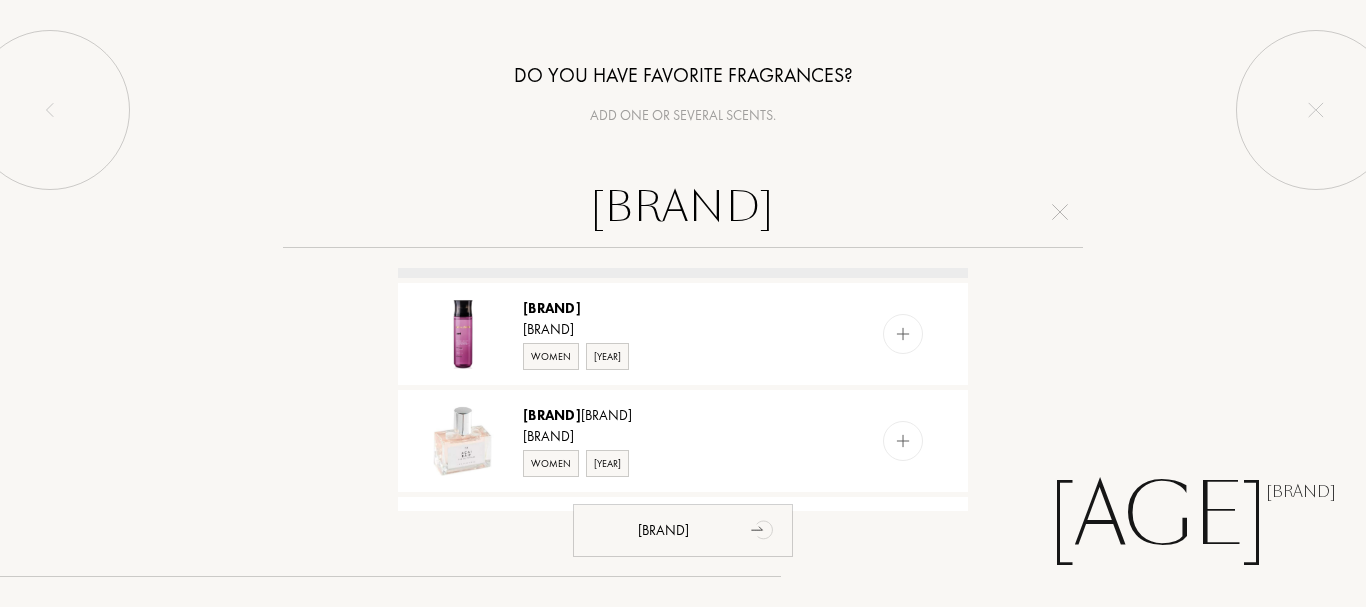 scroll, scrollTop: 0, scrollLeft: 0, axis: both 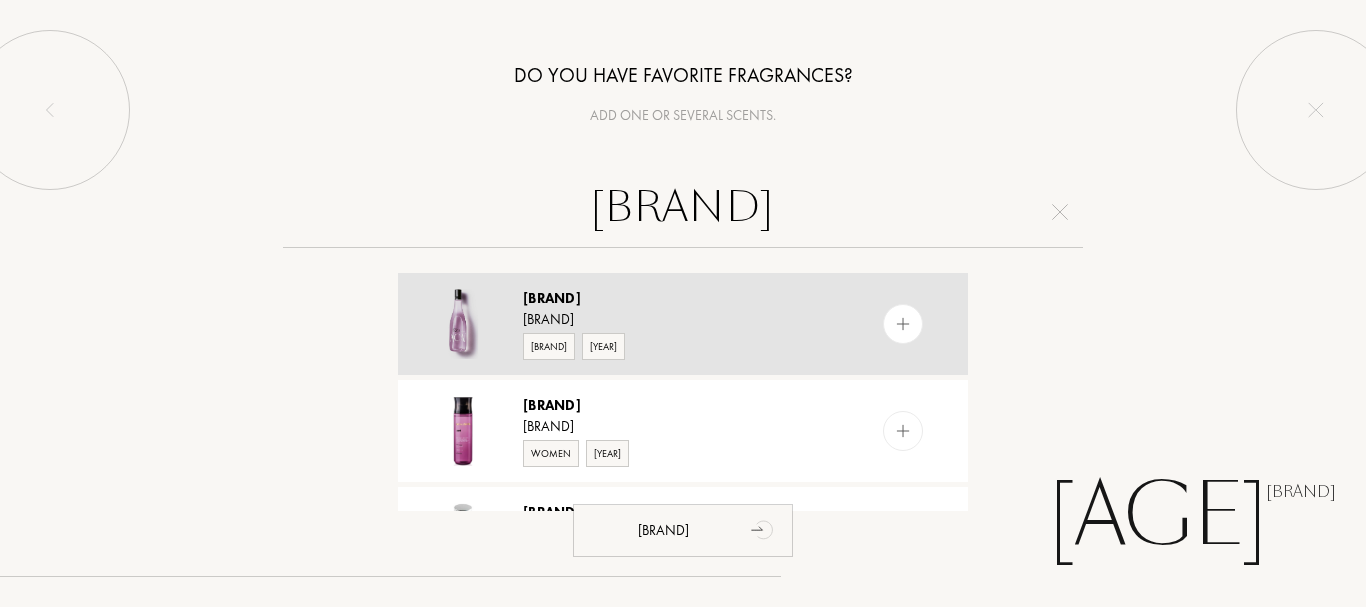 type on "açai" 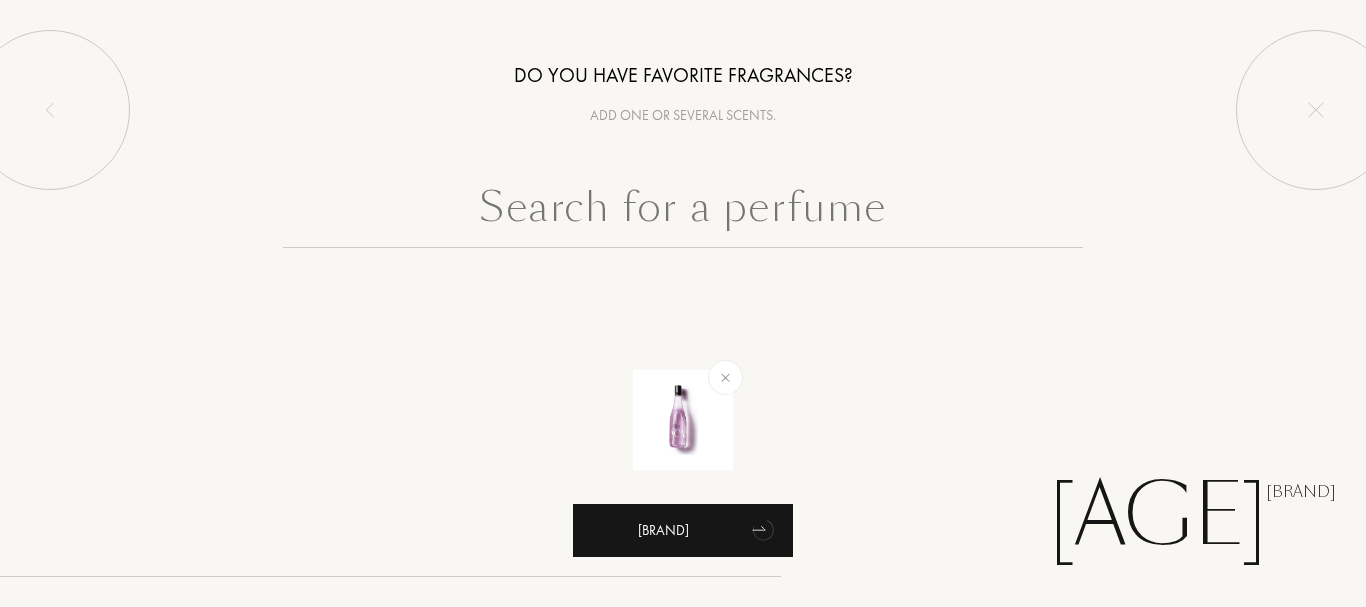 click on "Continue" at bounding box center [683, 530] 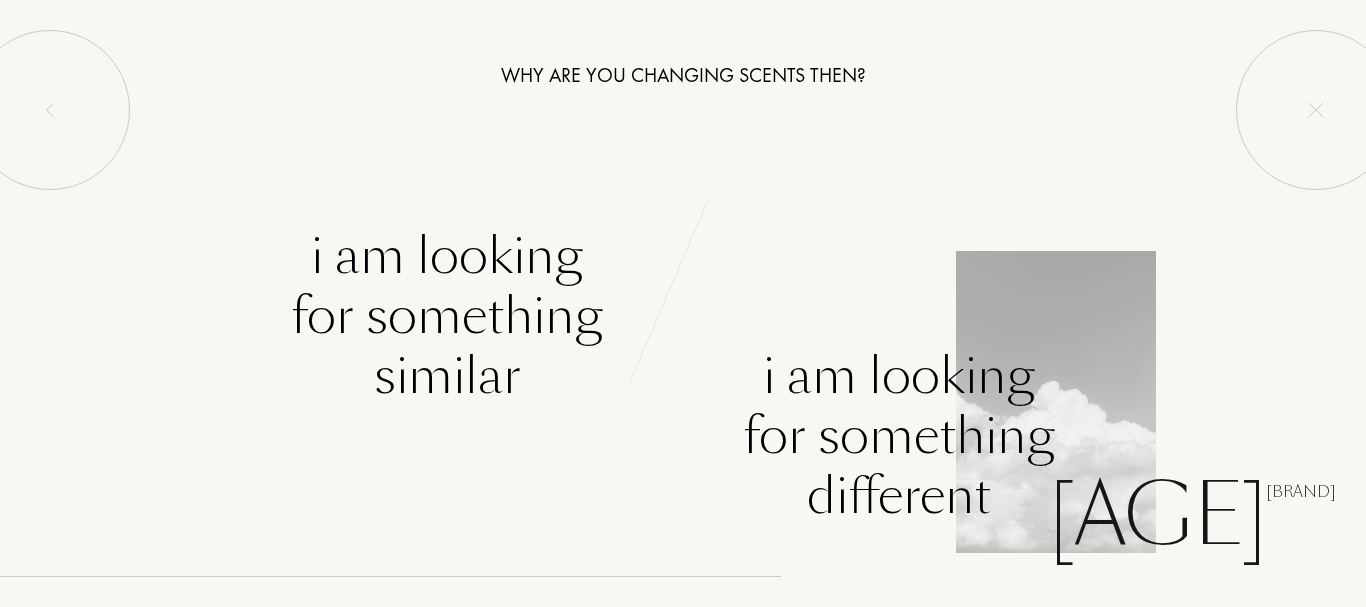 click on "I am looking
for something
different" at bounding box center (899, 436) 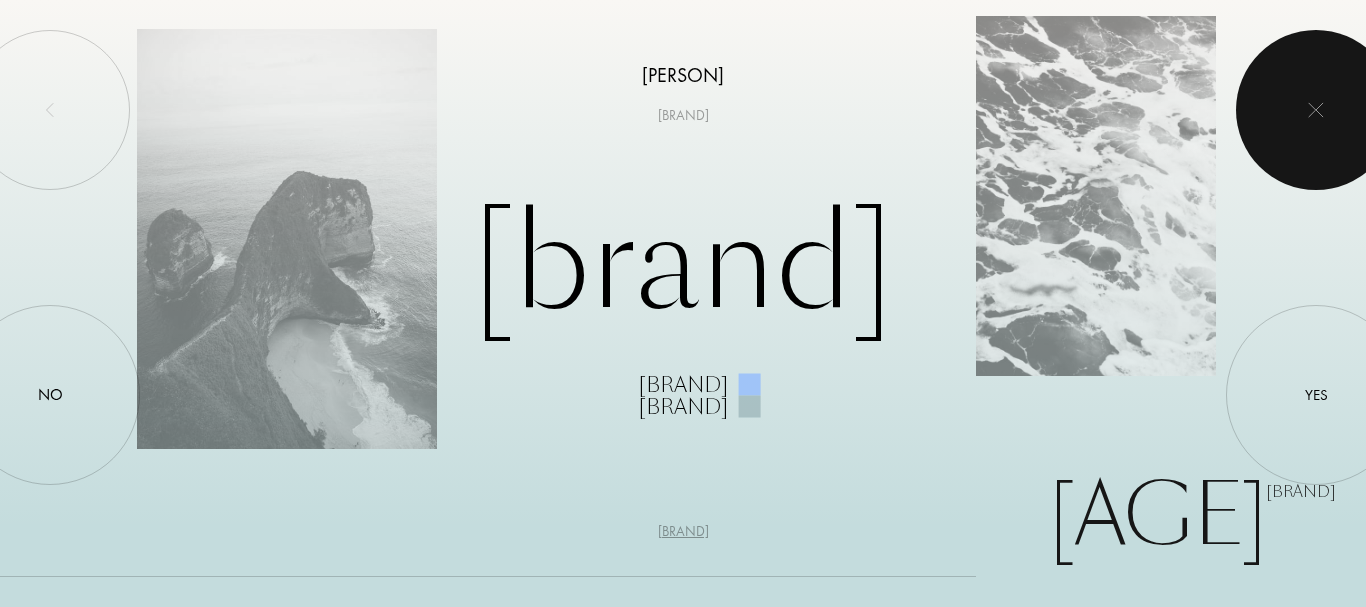 click at bounding box center (1316, 110) 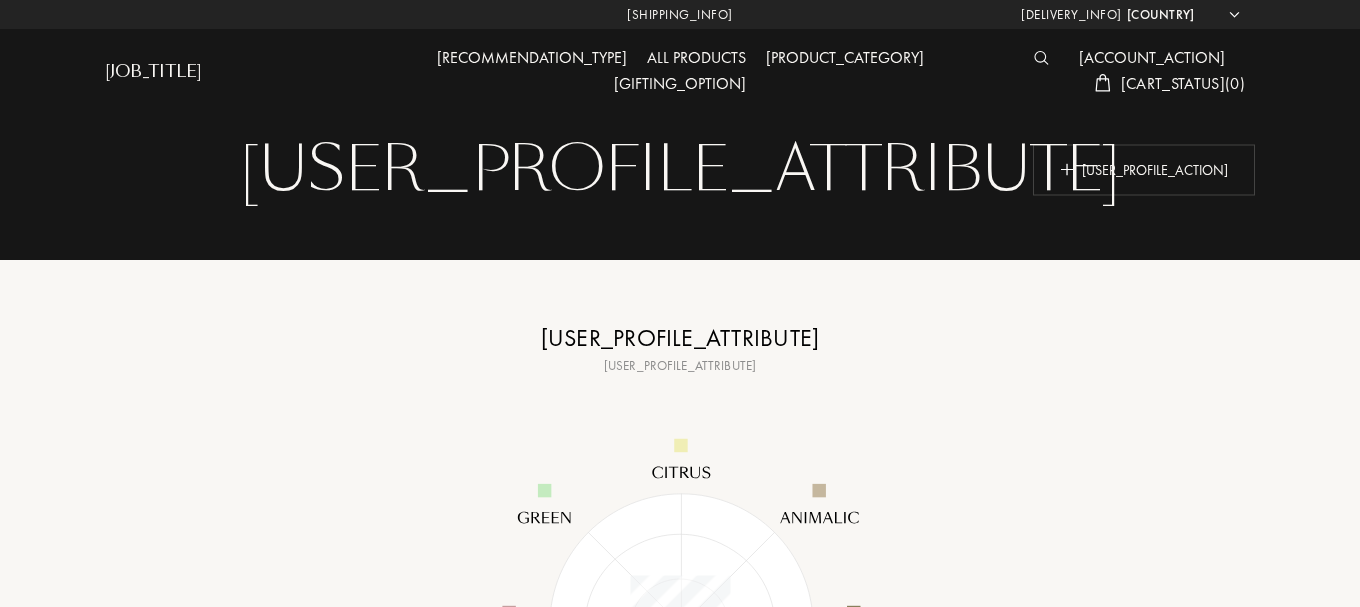 scroll, scrollTop: 0, scrollLeft: 0, axis: both 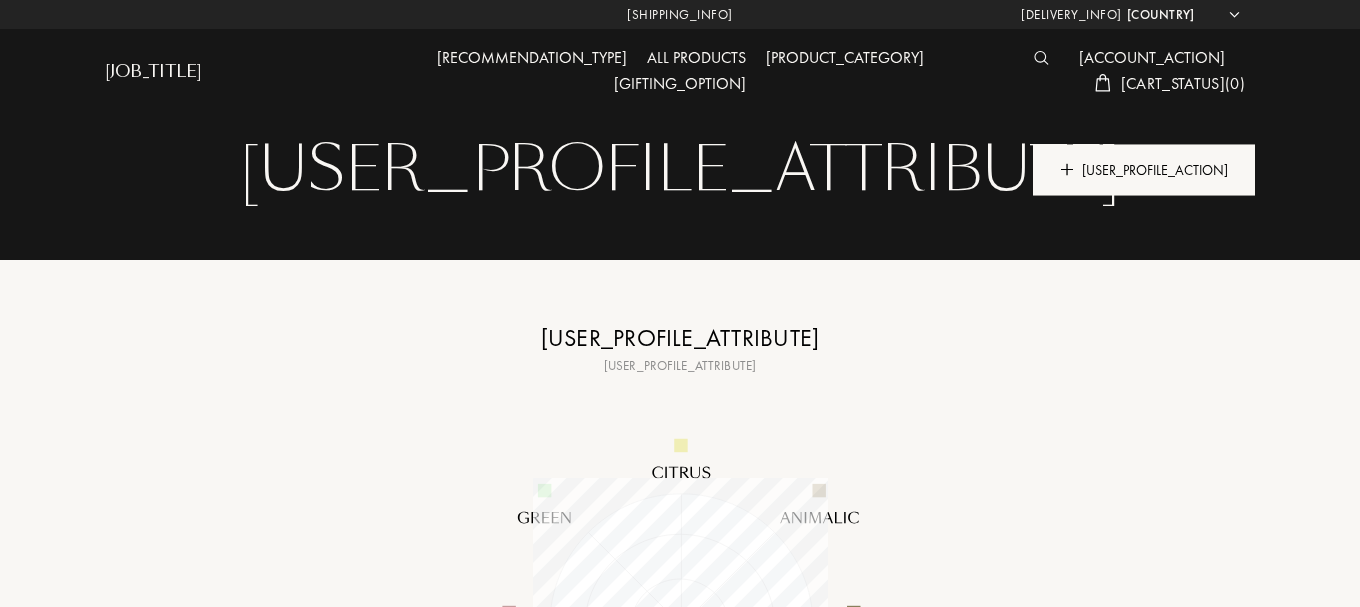 click on "Start my profile" at bounding box center (1165, 169) 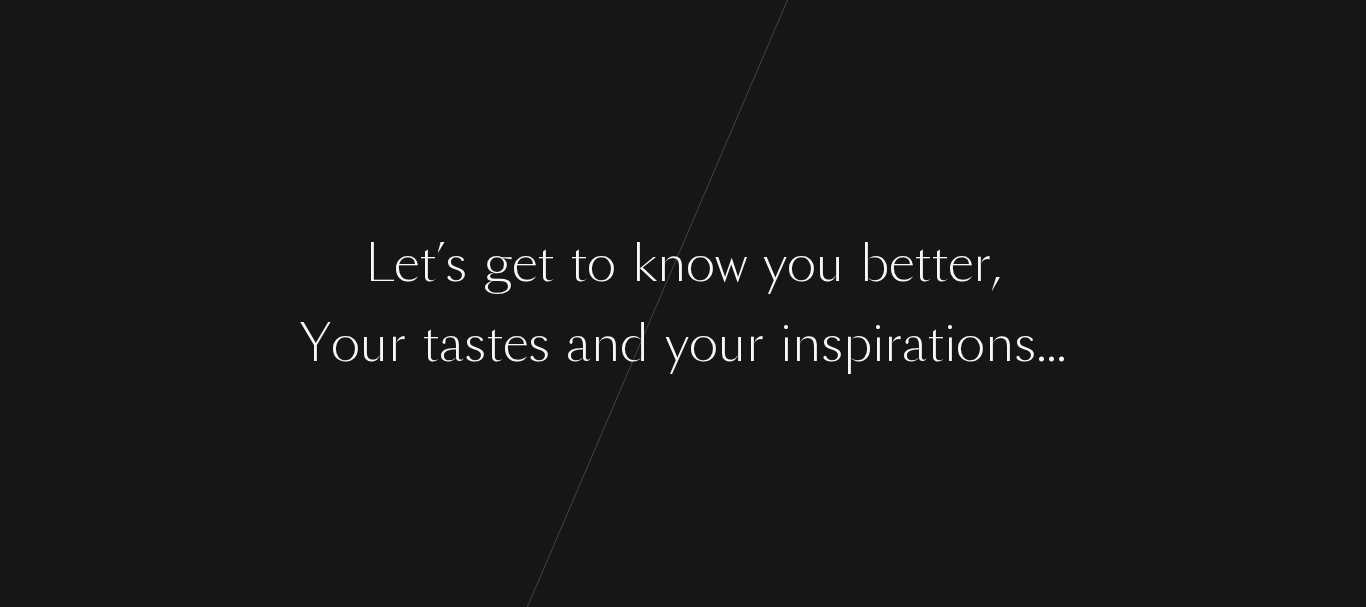 scroll, scrollTop: 0, scrollLeft: 0, axis: both 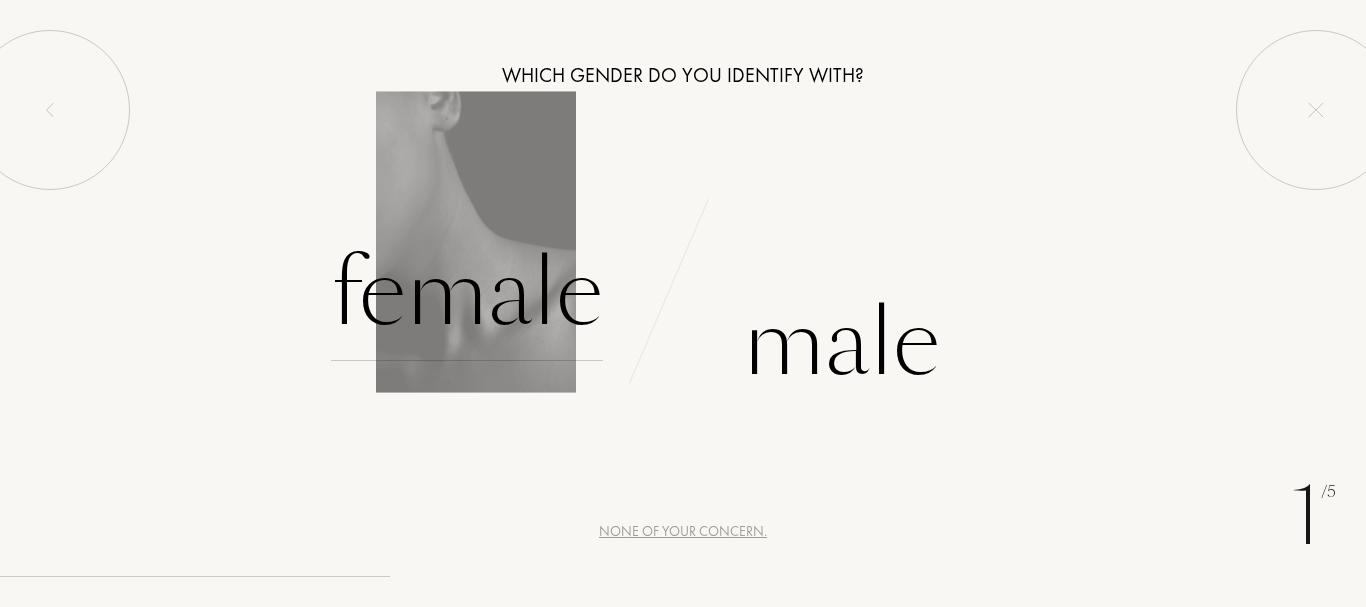 click on "Female" at bounding box center (467, 293) 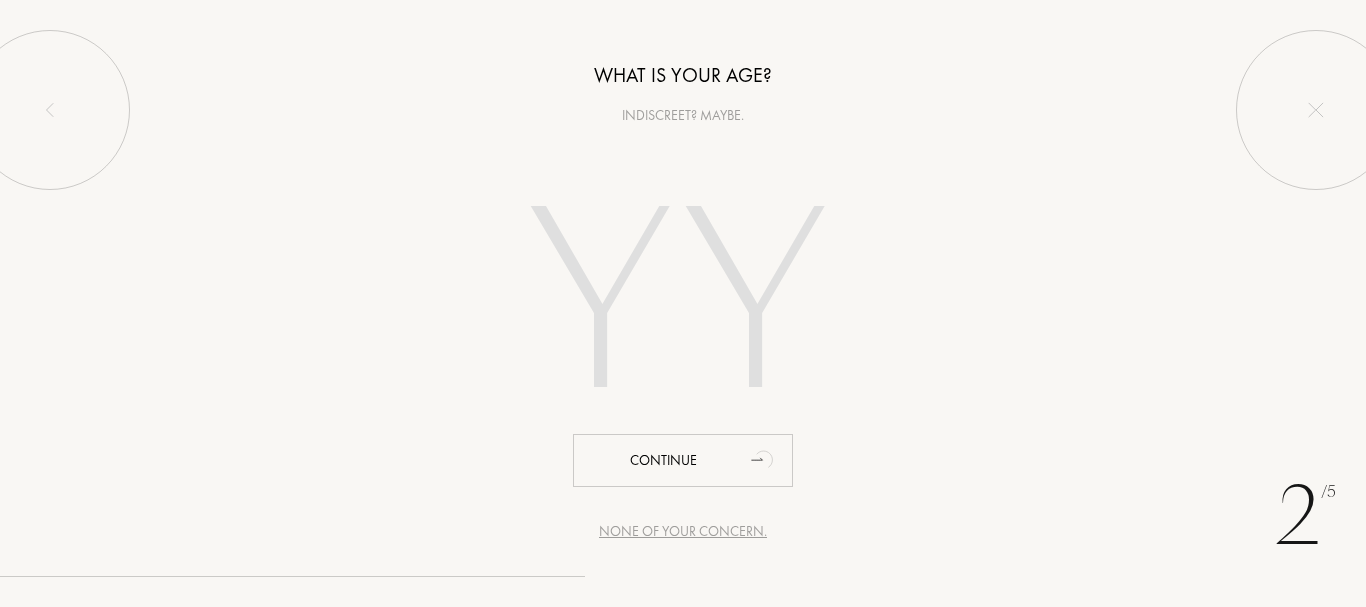 click at bounding box center (683, 308) 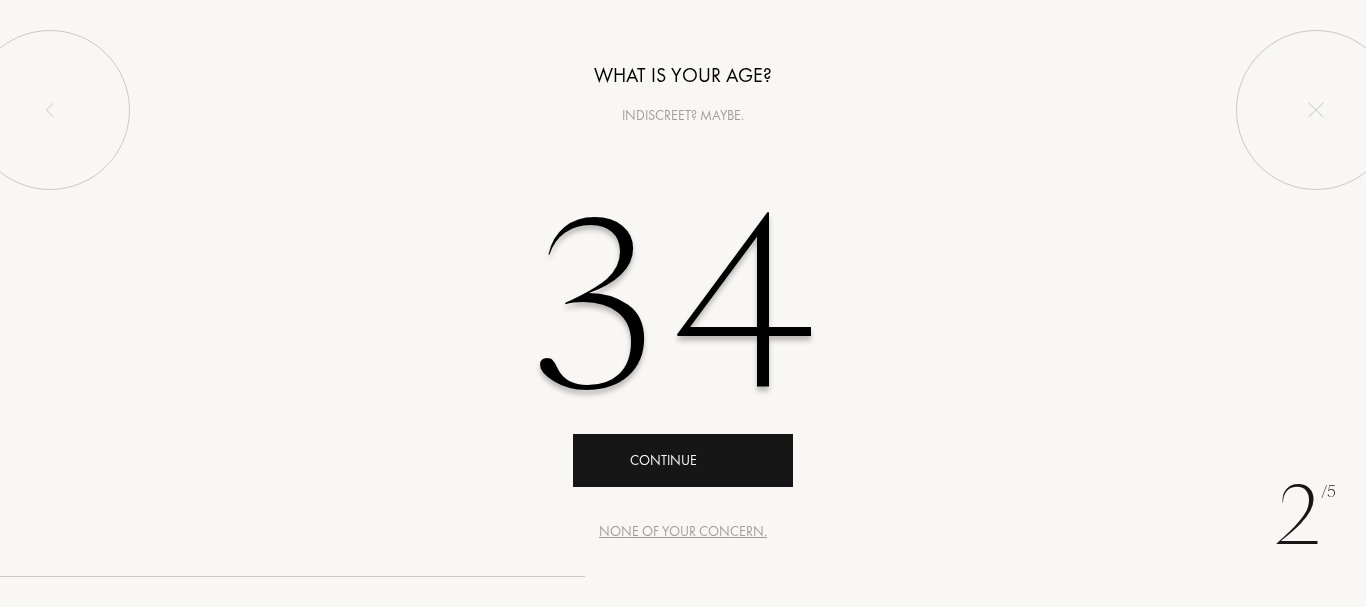 type on "34" 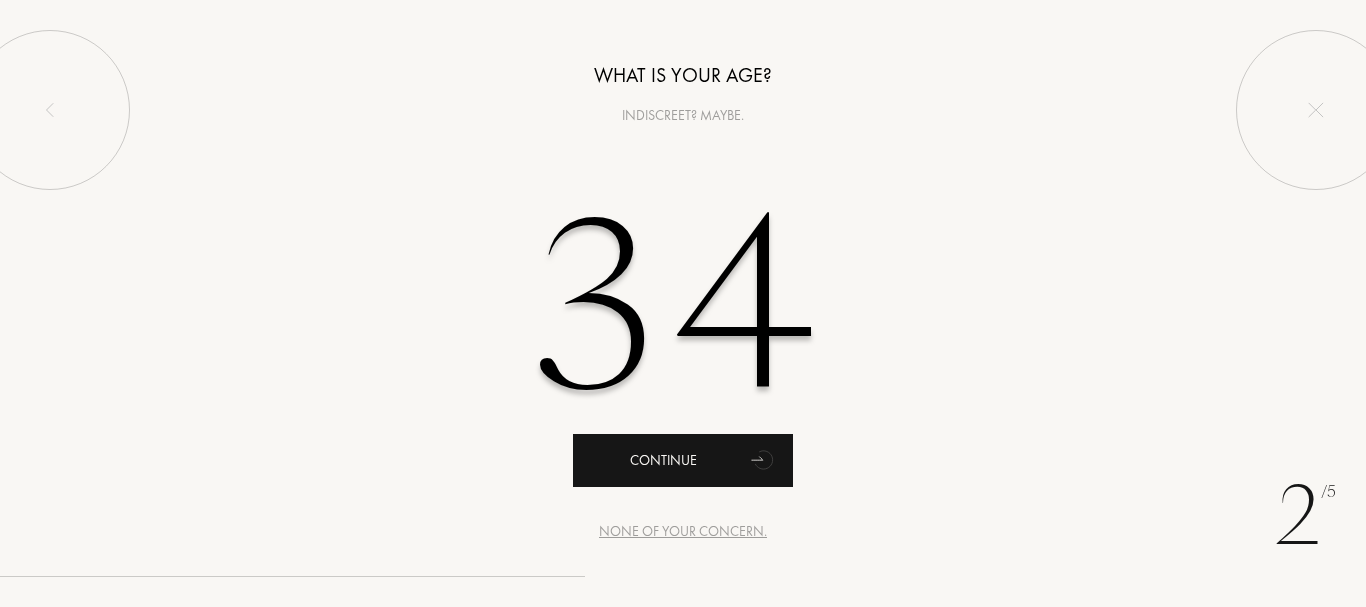click on "Continue" at bounding box center [683, 460] 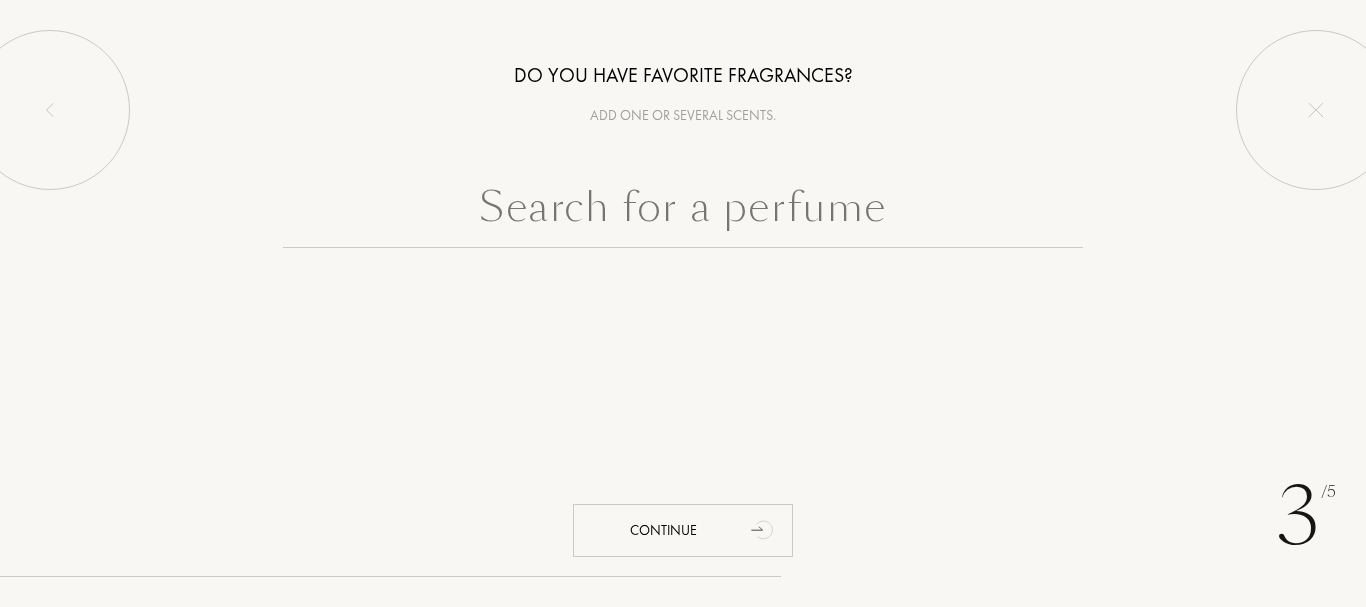 click at bounding box center (683, 212) 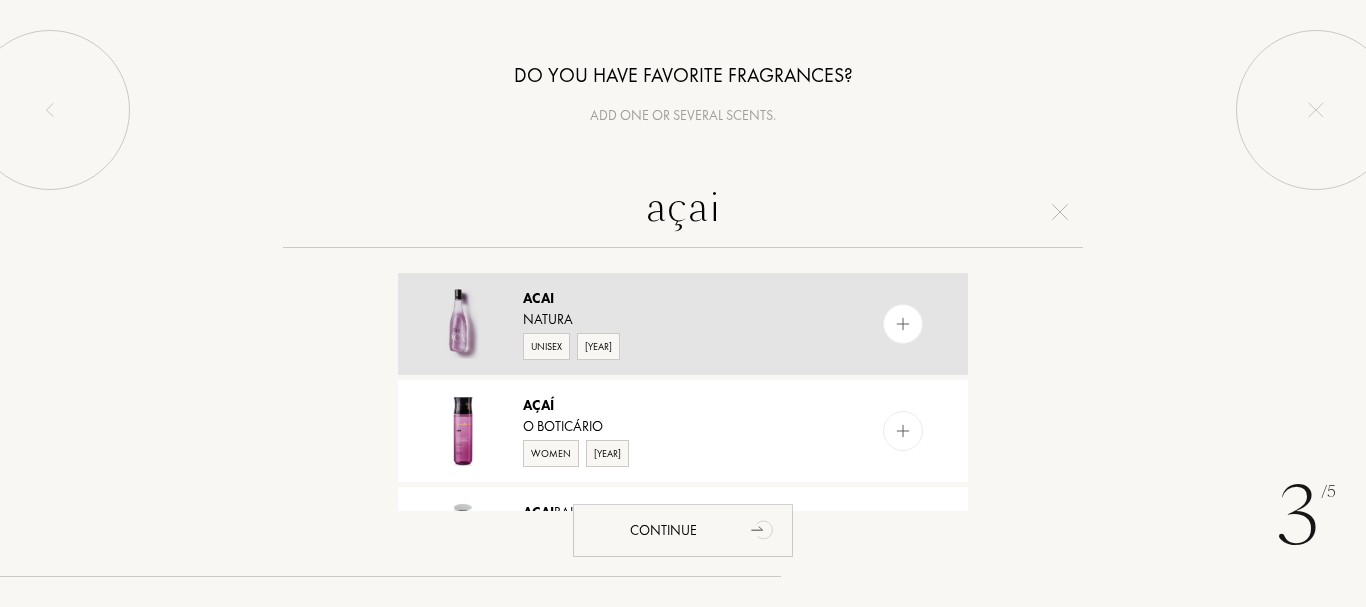 type on "açai" 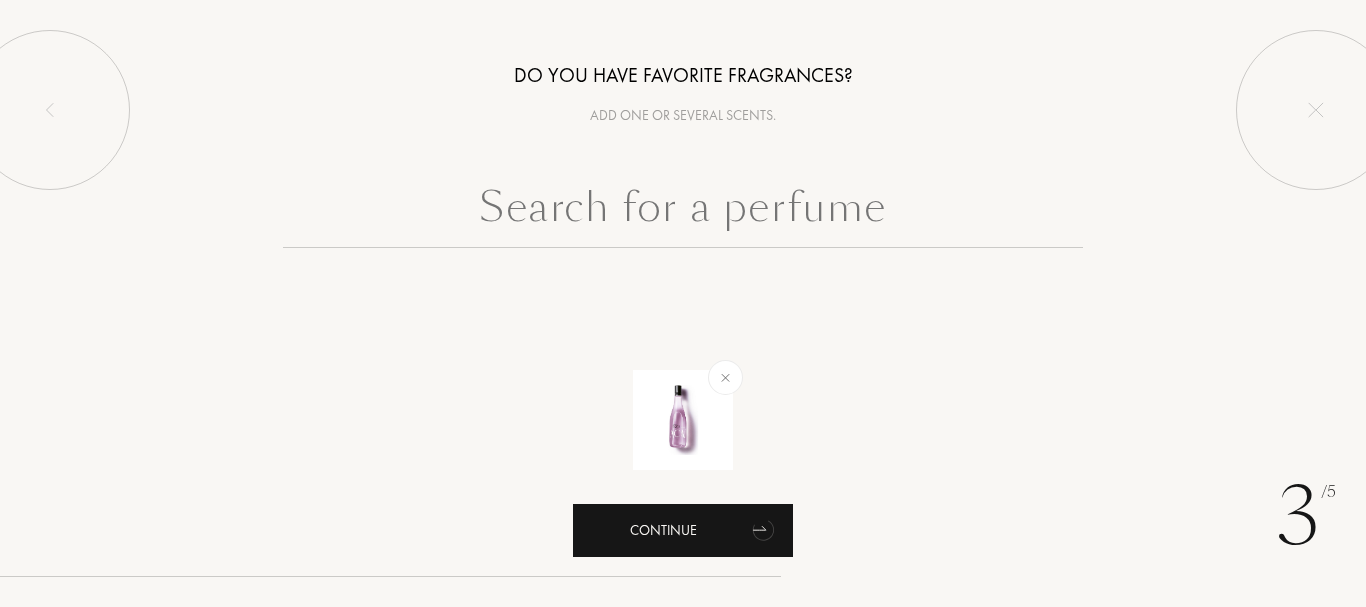 click on "Continue" at bounding box center [683, 530] 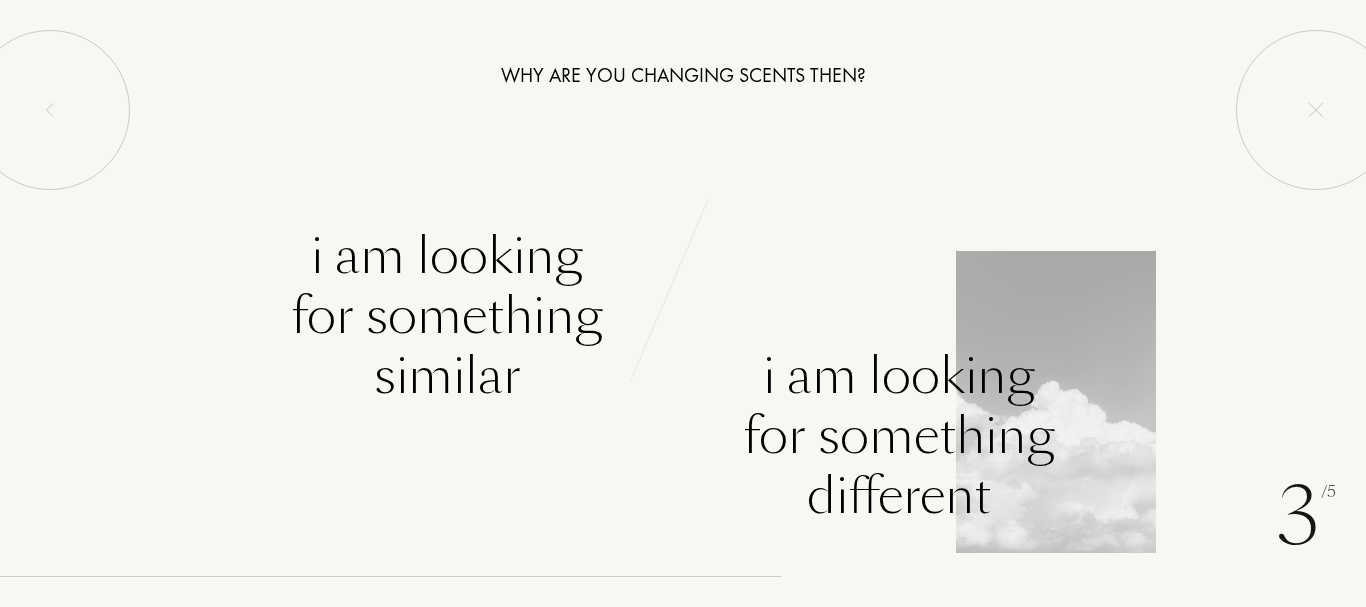 click on "I am looking
for something
different" at bounding box center [899, 436] 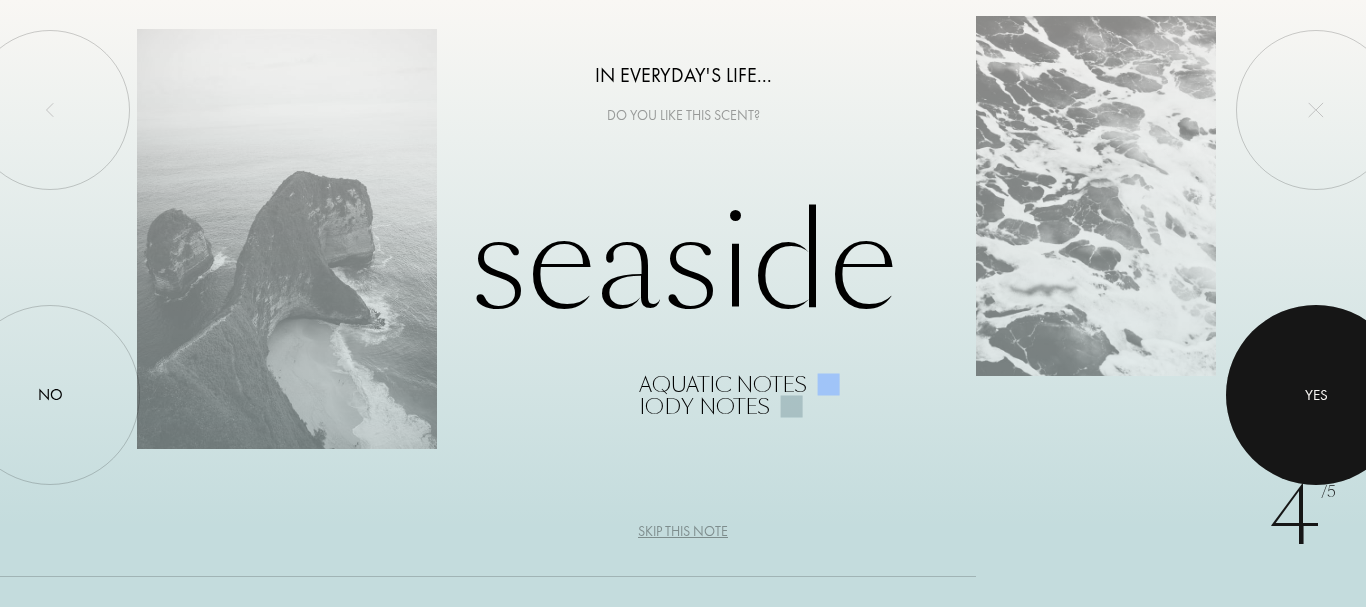 click on "Yes" at bounding box center (1316, 394) 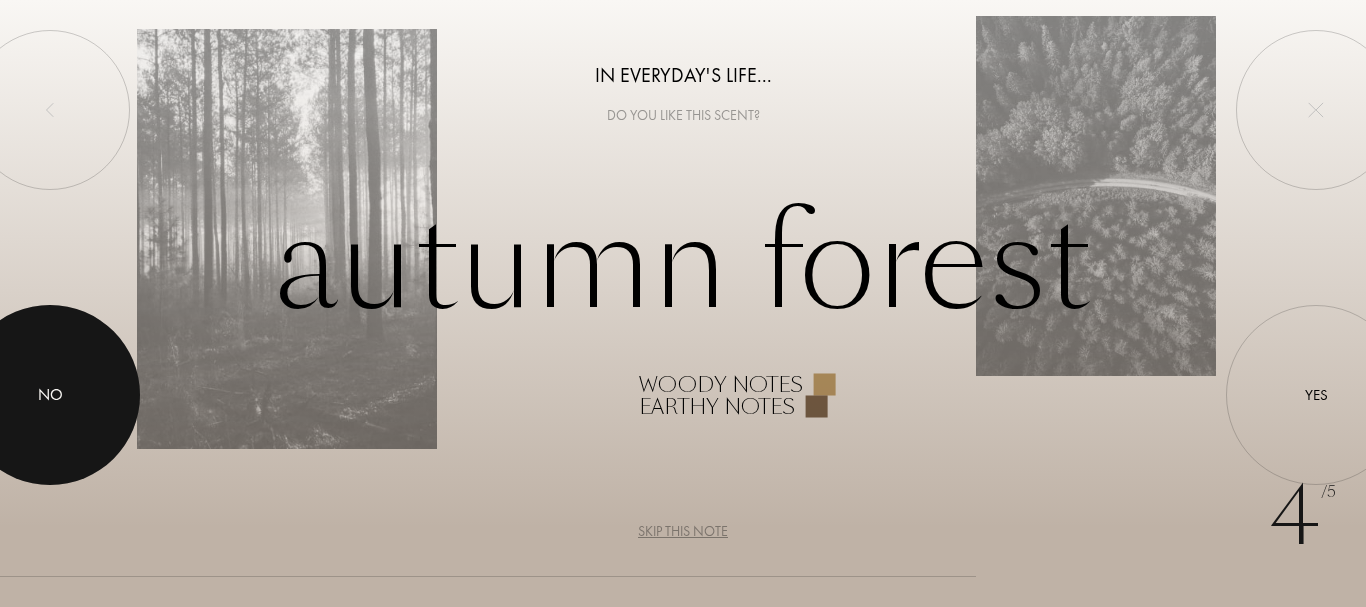 click at bounding box center [50, 395] 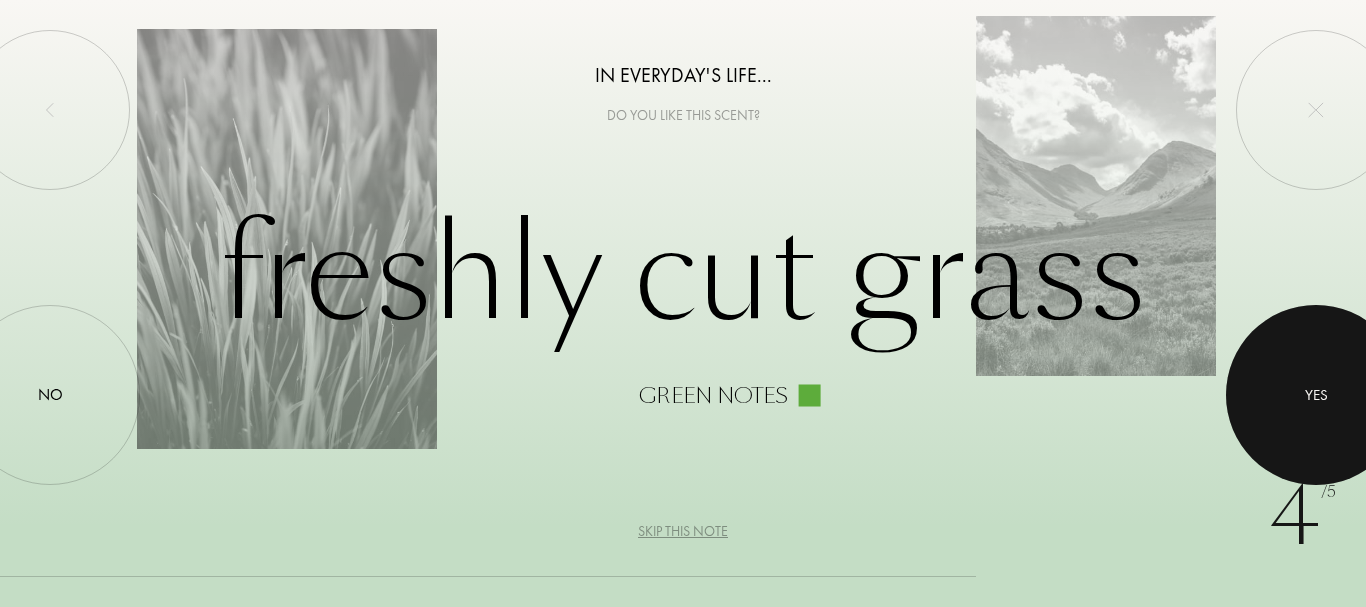 click at bounding box center (1316, 395) 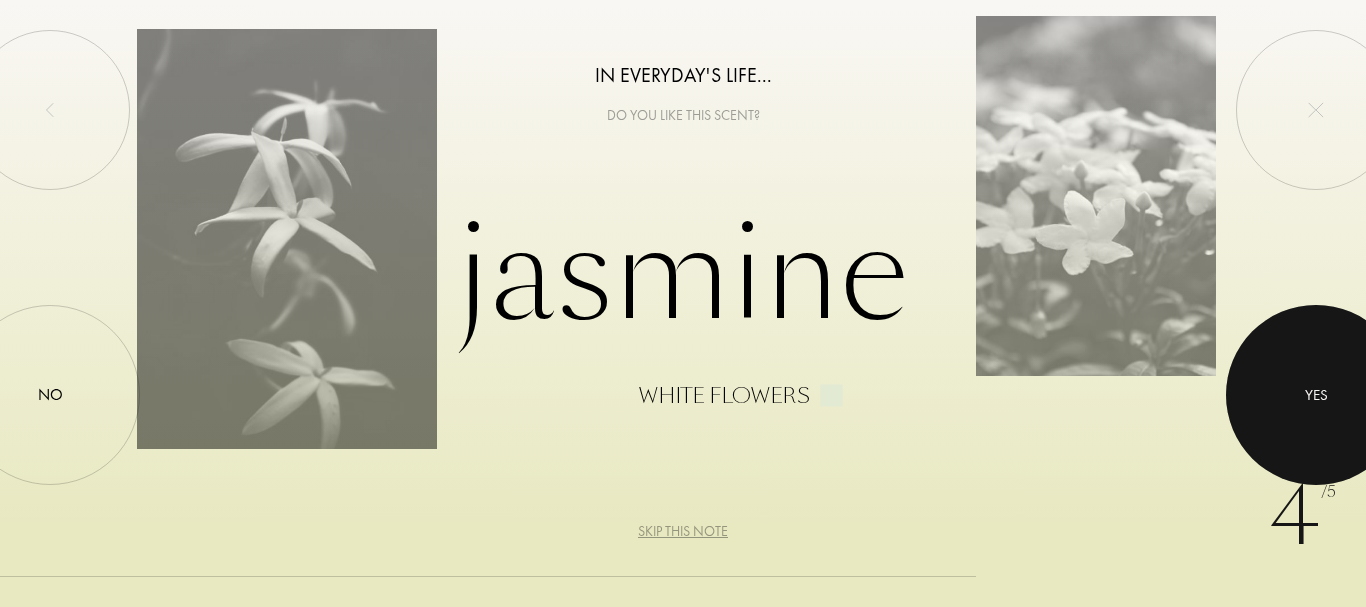 click at bounding box center (1316, 395) 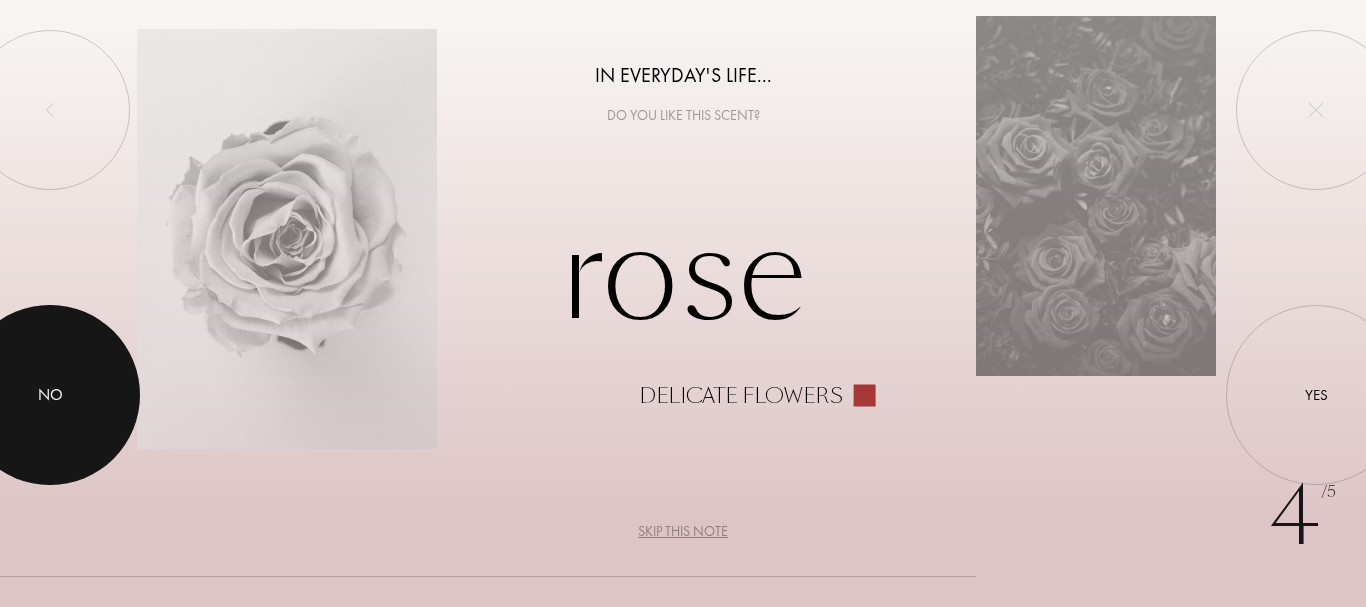 click at bounding box center [50, 395] 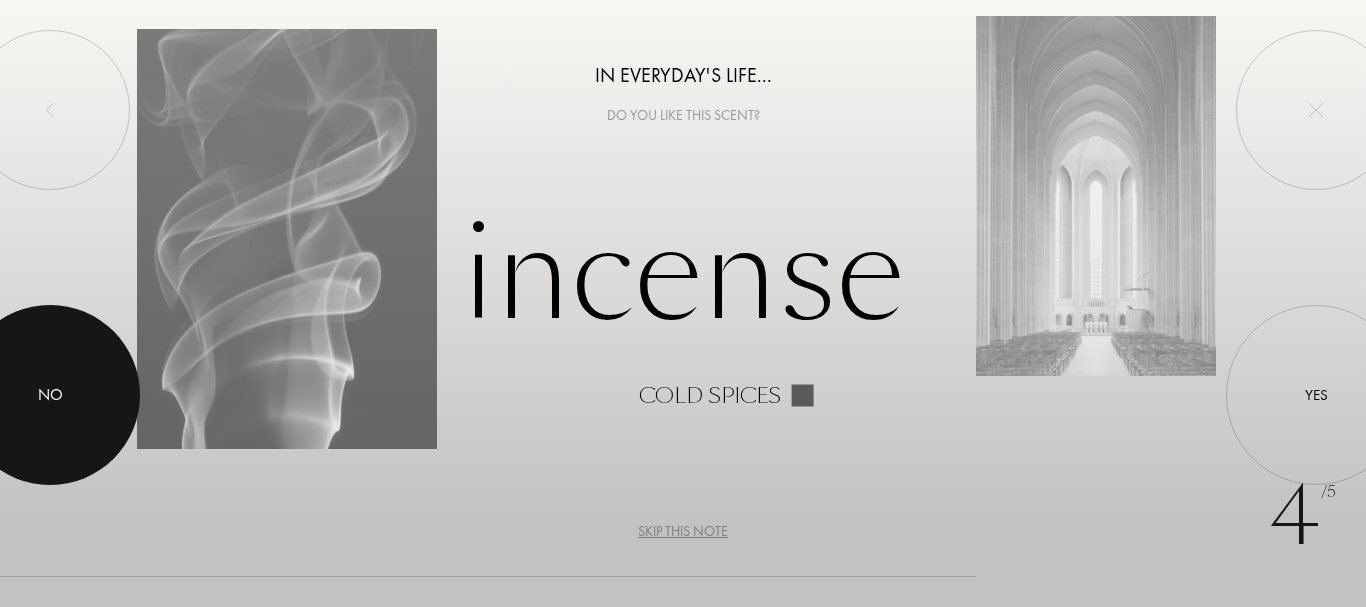 click at bounding box center (50, 395) 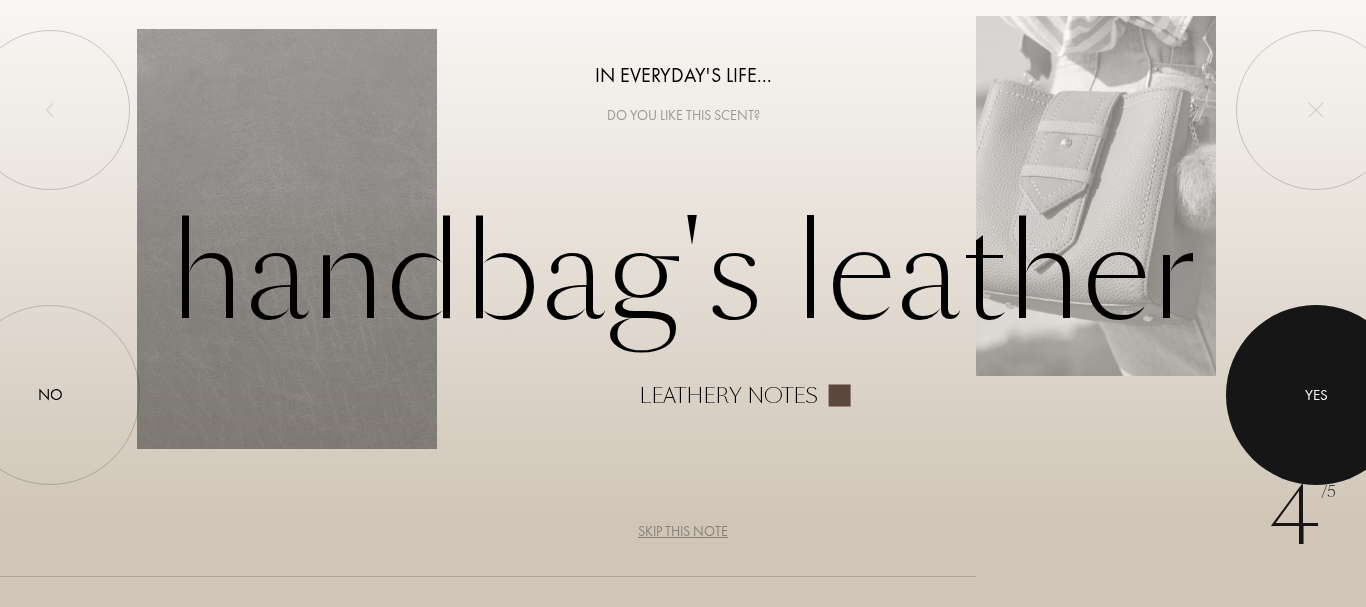click on "Yes" at bounding box center (1316, 394) 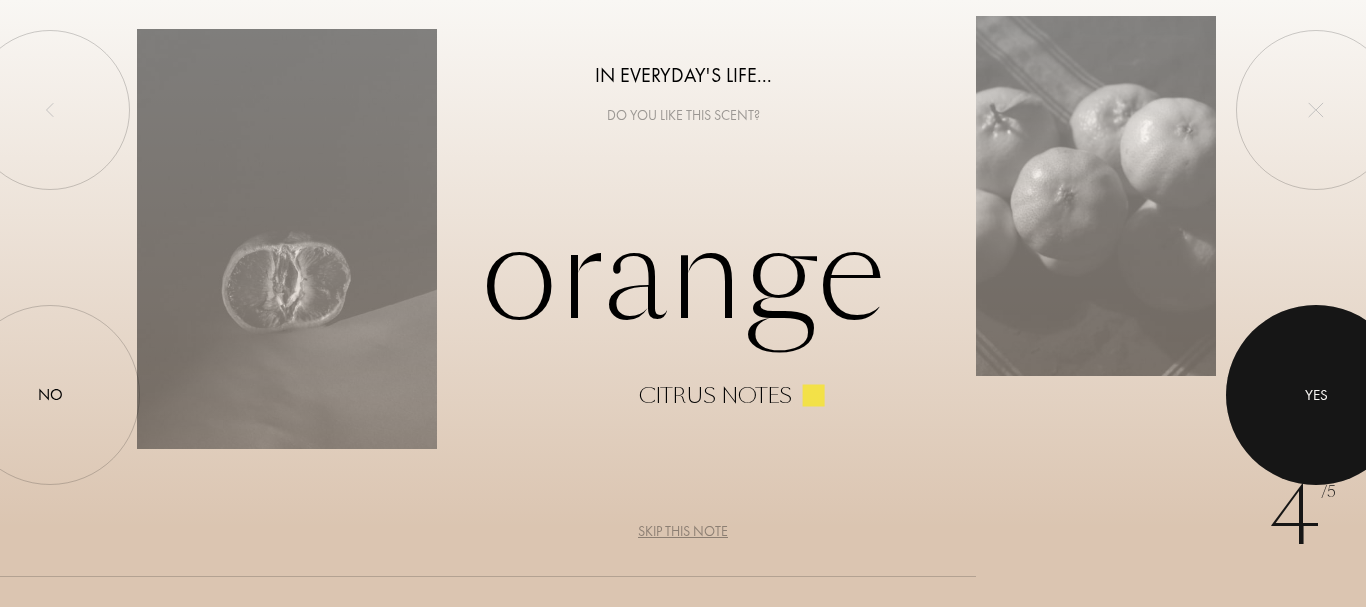 click at bounding box center (1316, 395) 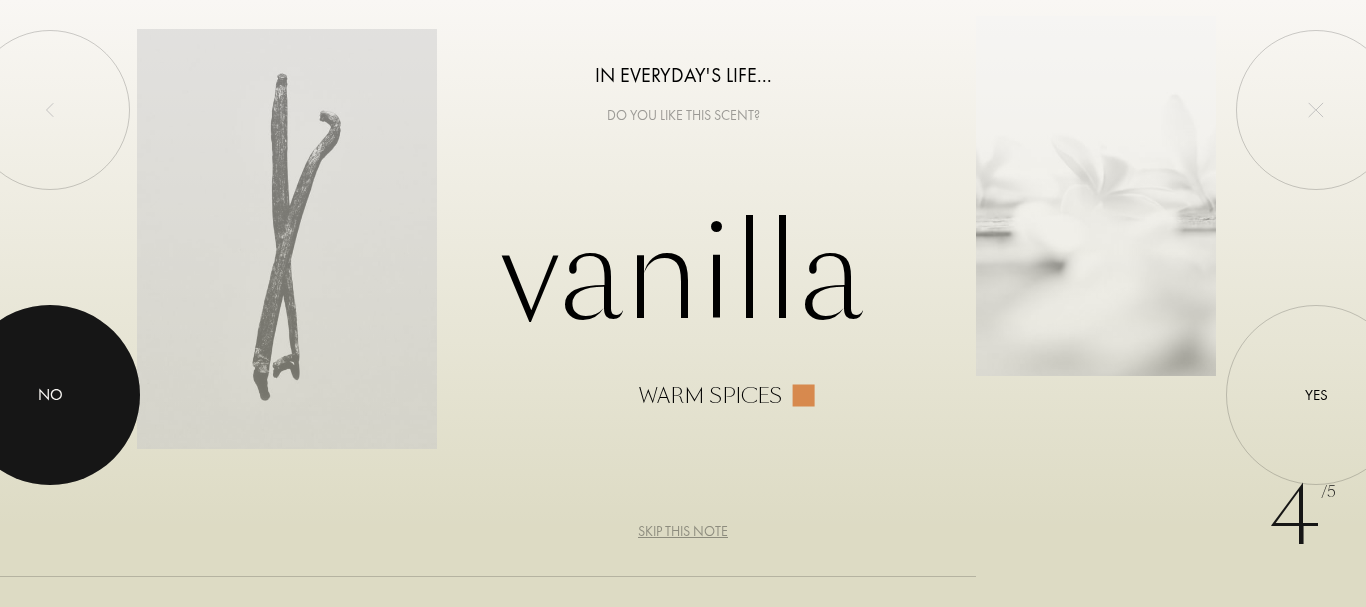 click on "No" at bounding box center (50, 395) 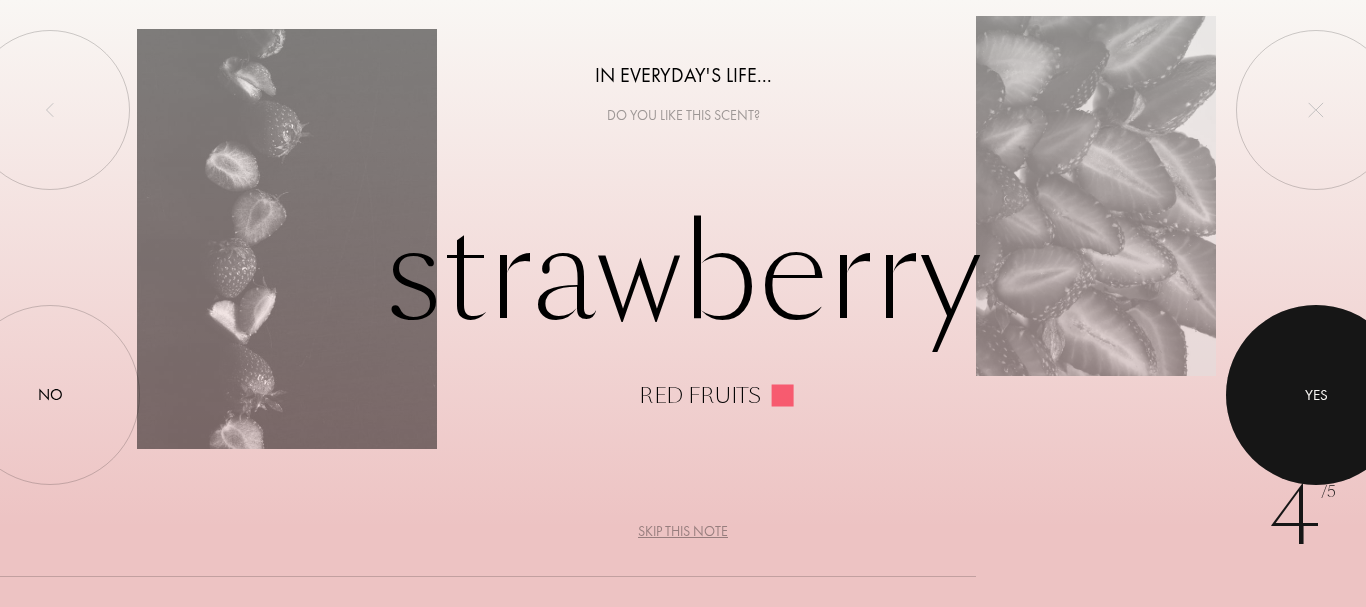 click on "Yes" at bounding box center [1316, 395] 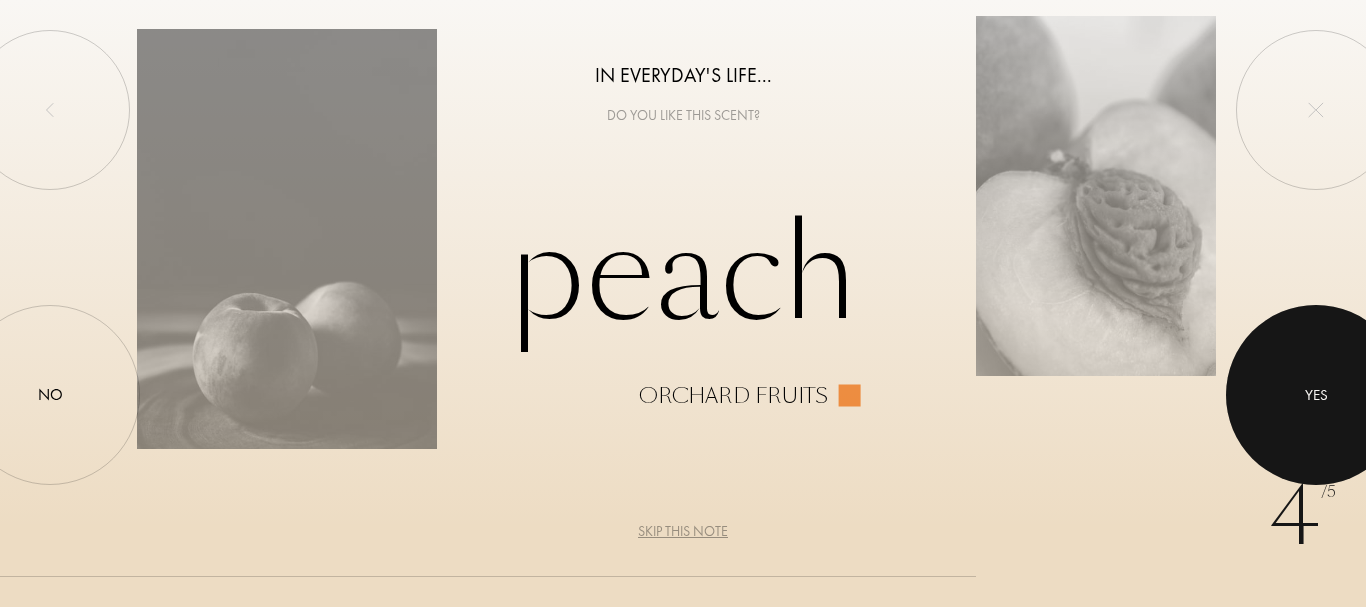 click at bounding box center [1316, 395] 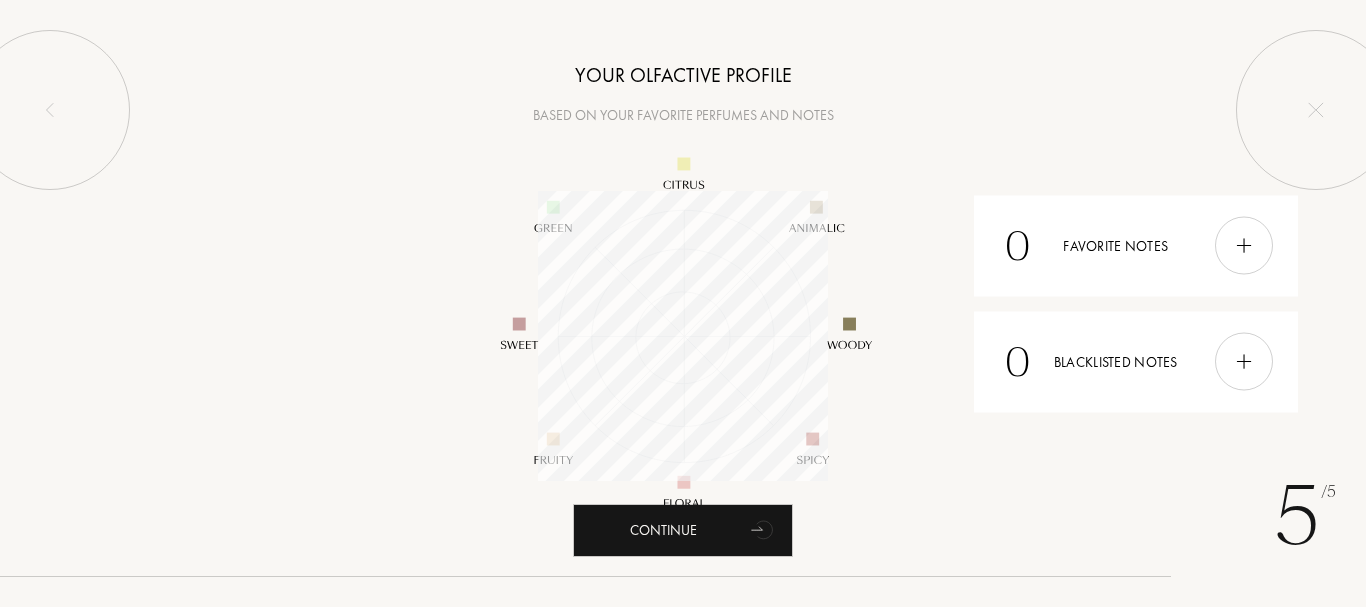 scroll, scrollTop: 999710, scrollLeft: 999710, axis: both 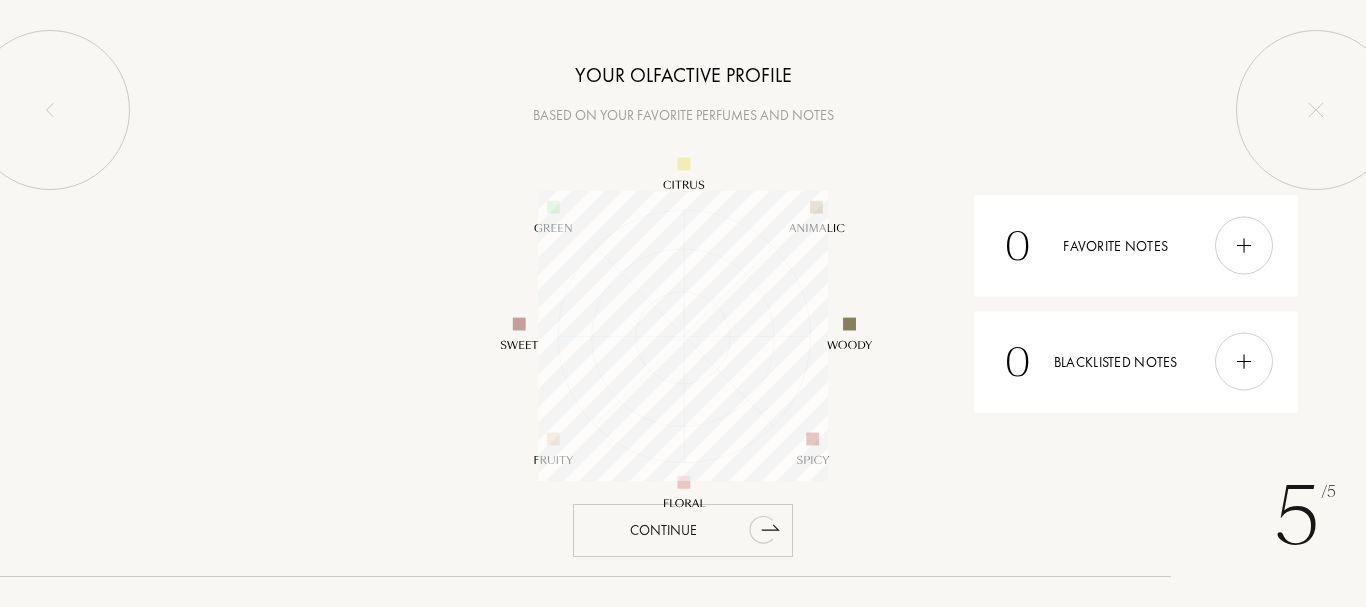 click on "Continue" at bounding box center (683, 530) 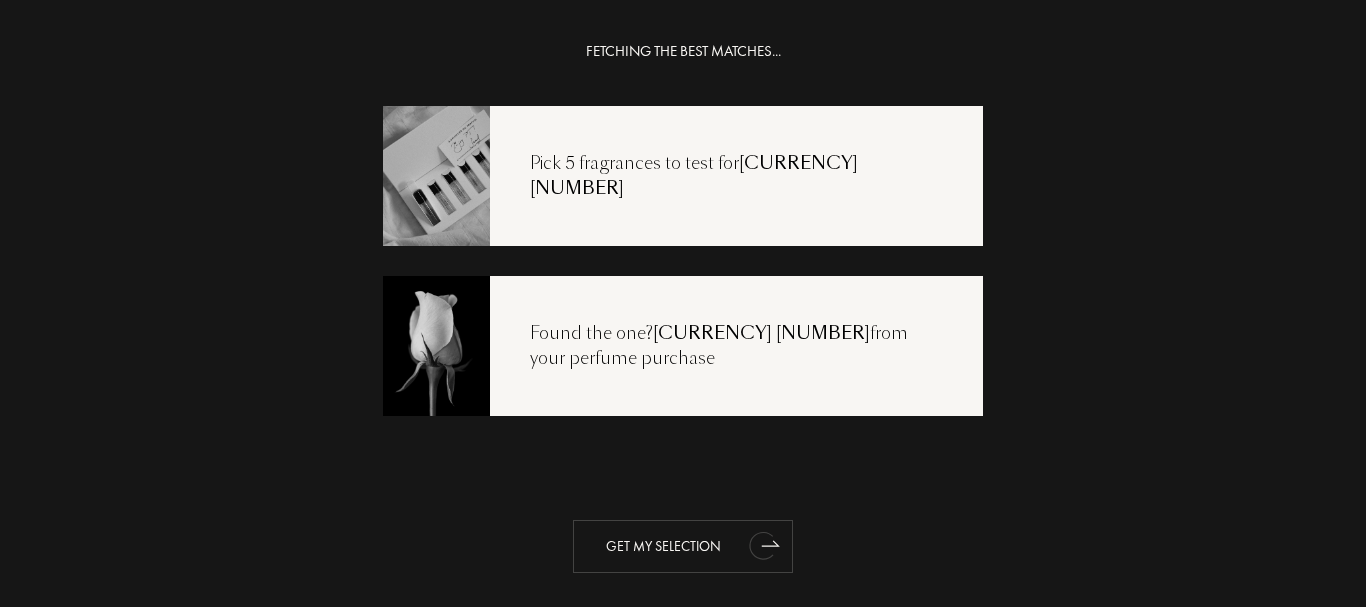 click on "Get my selection" at bounding box center [683, 546] 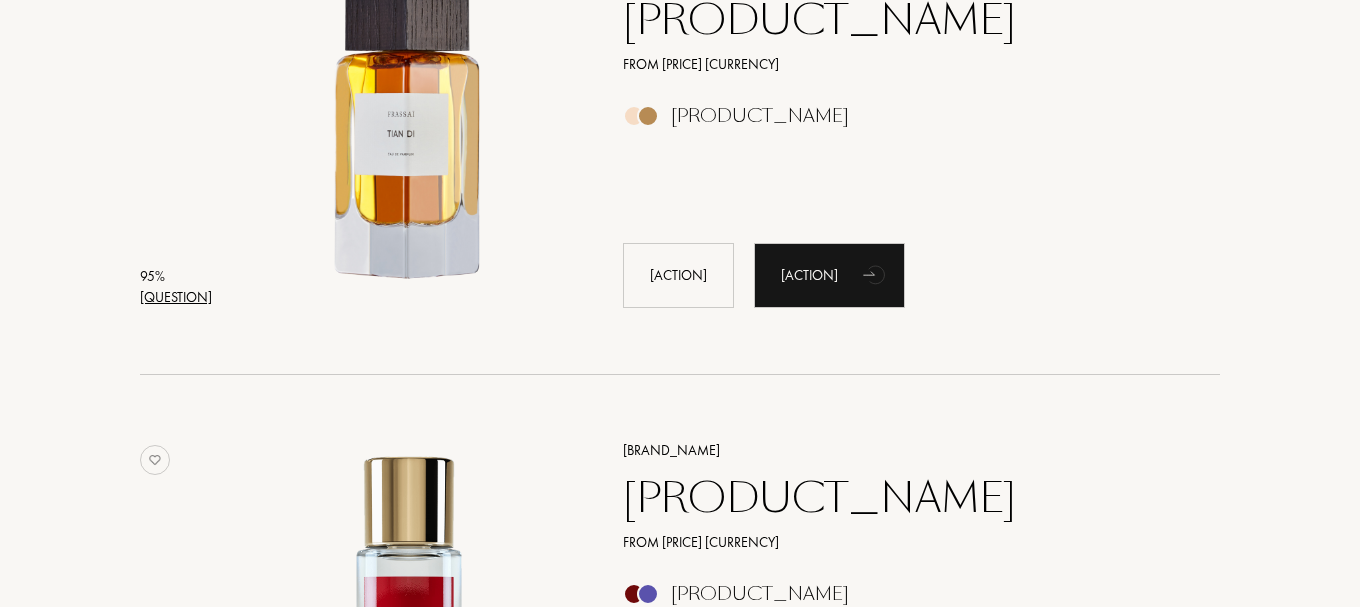 scroll, scrollTop: 1400, scrollLeft: 0, axis: vertical 